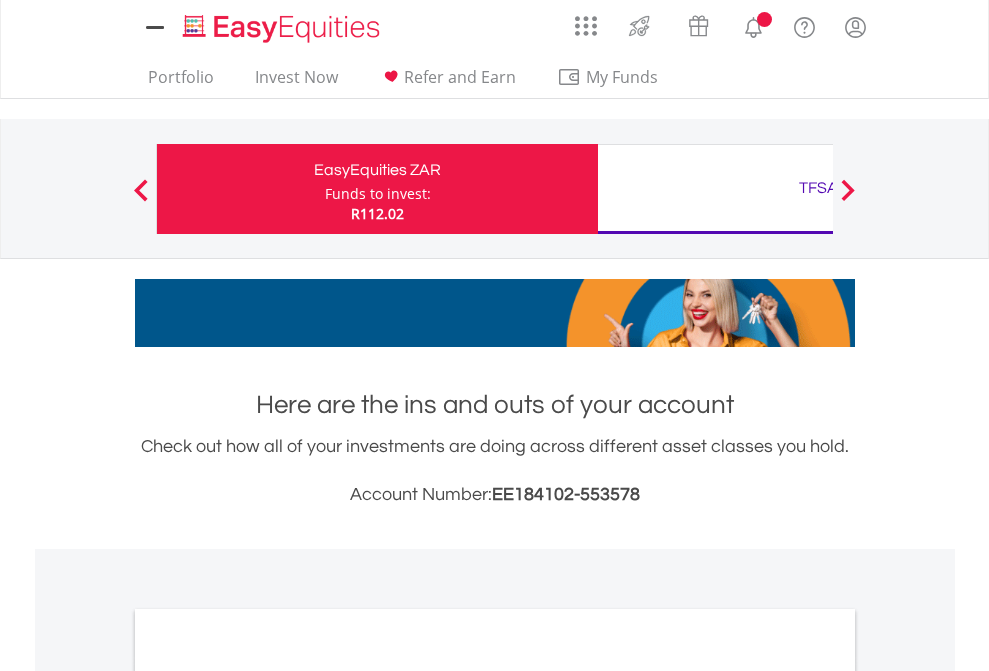 scroll, scrollTop: 0, scrollLeft: 0, axis: both 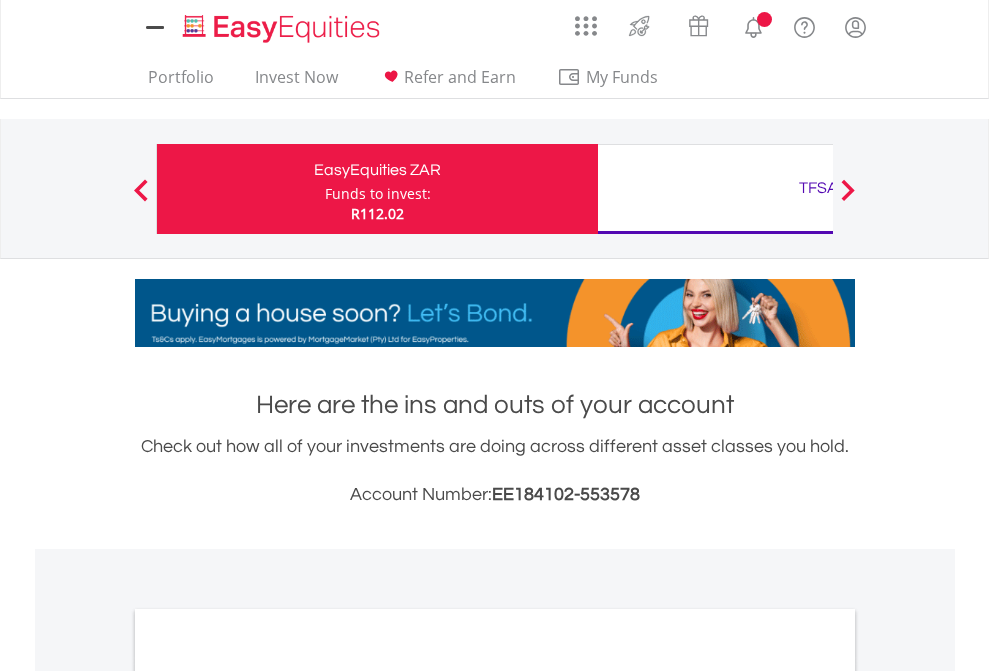 click on "Funds to invest:" at bounding box center [378, 194] 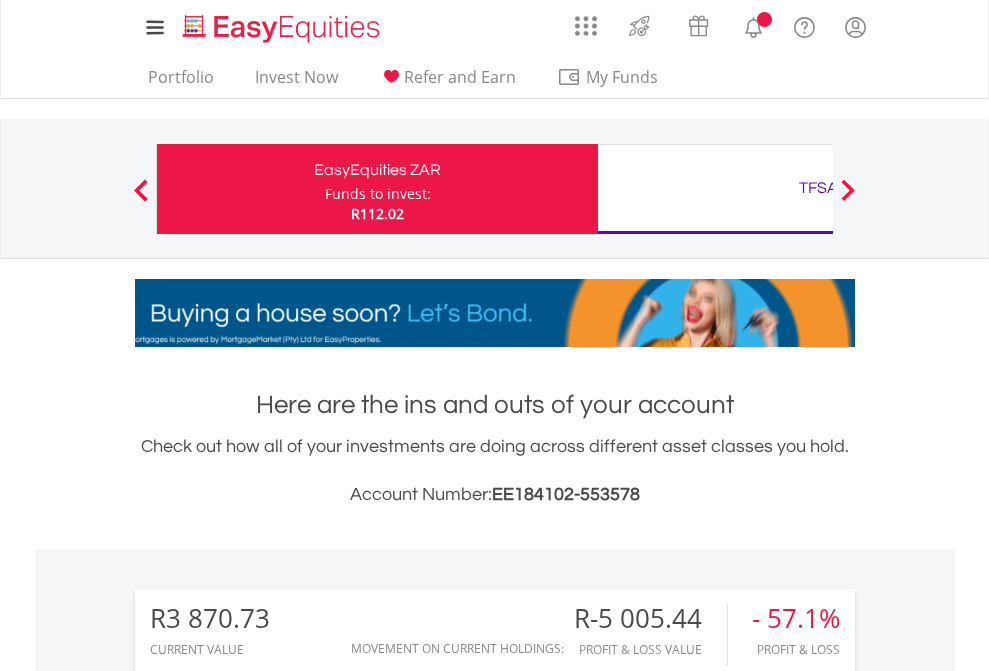 scroll, scrollTop: 999808, scrollLeft: 999687, axis: both 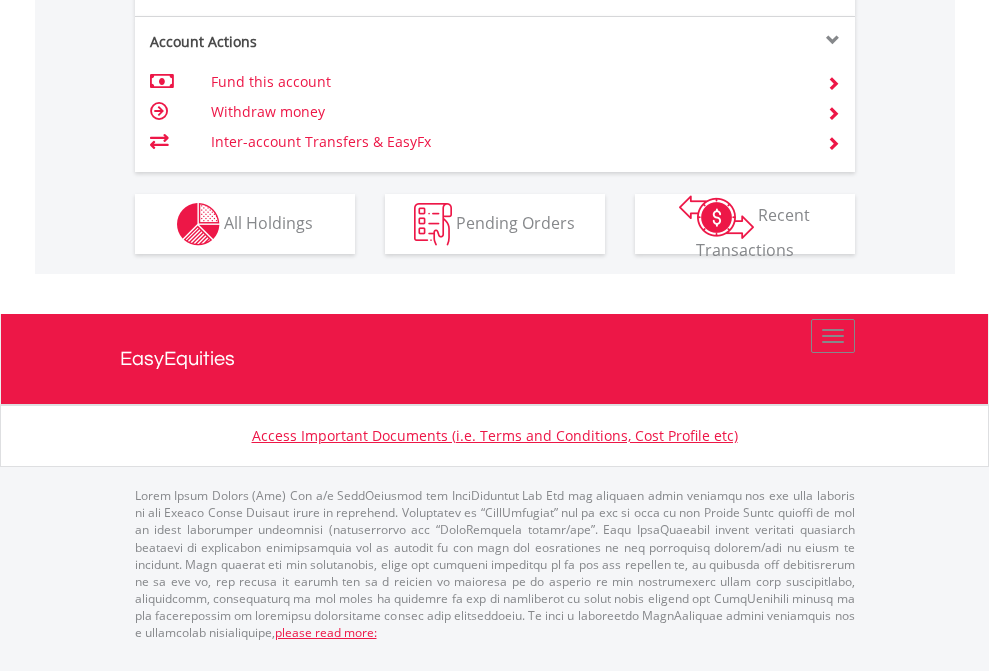 click on "Investment types" at bounding box center [706, -337] 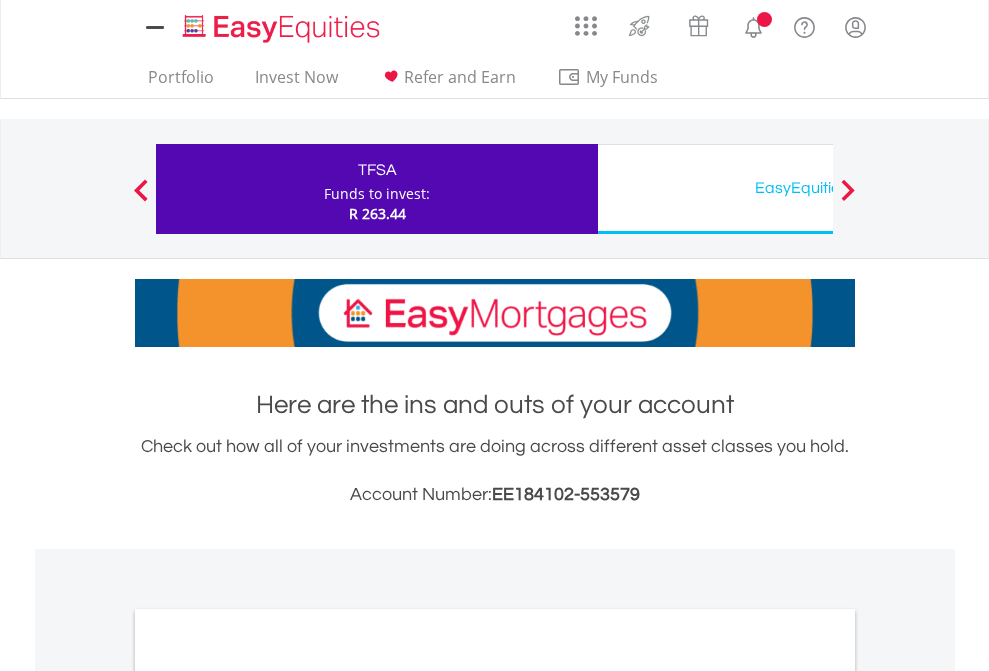 scroll, scrollTop: 0, scrollLeft: 0, axis: both 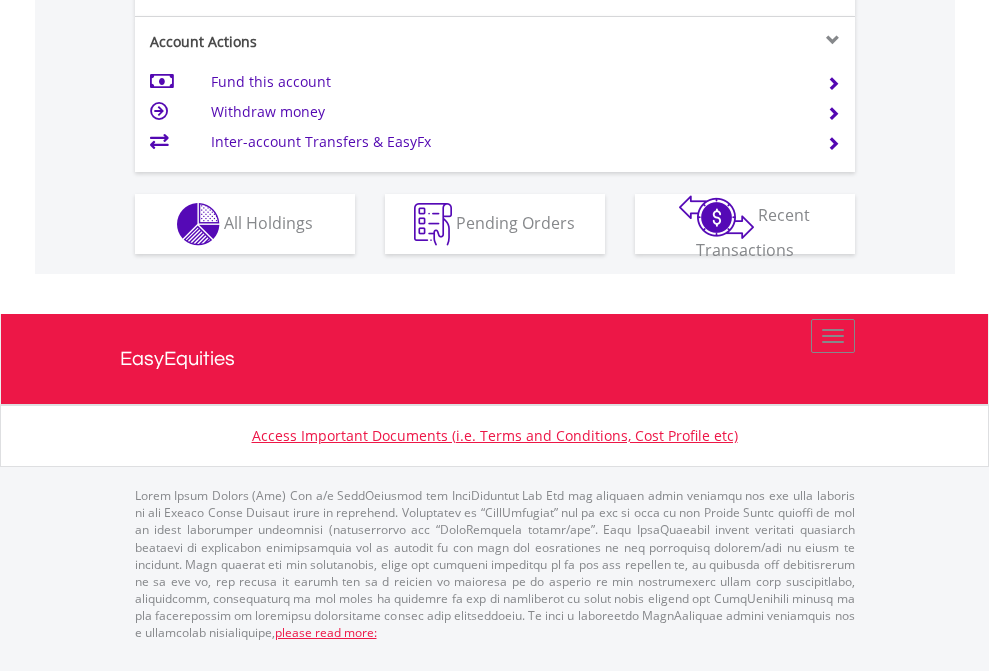 click on "Investment types" at bounding box center (706, -337) 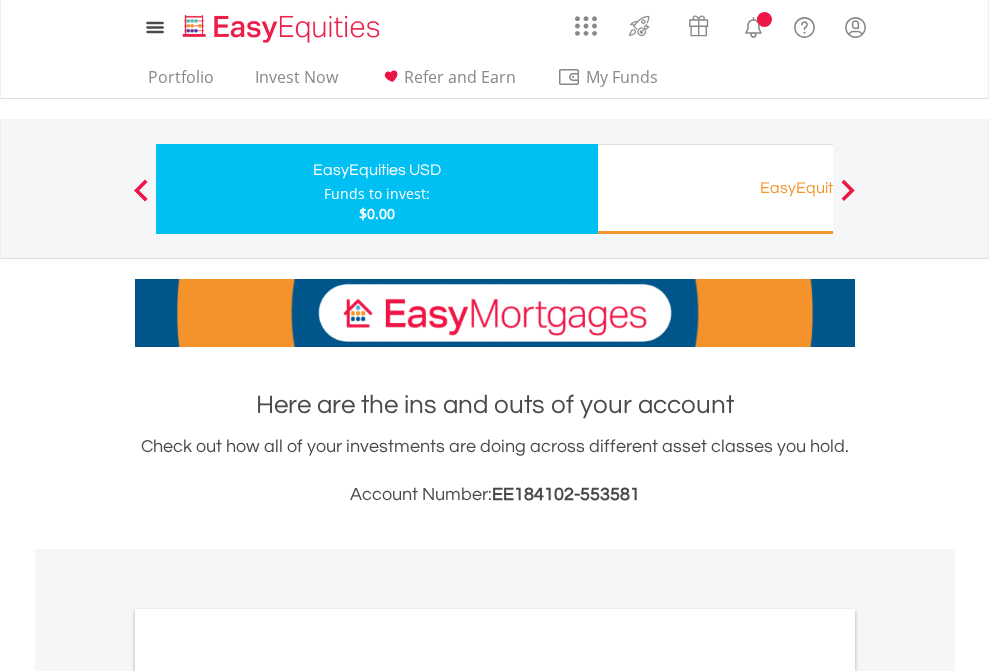 scroll, scrollTop: 0, scrollLeft: 0, axis: both 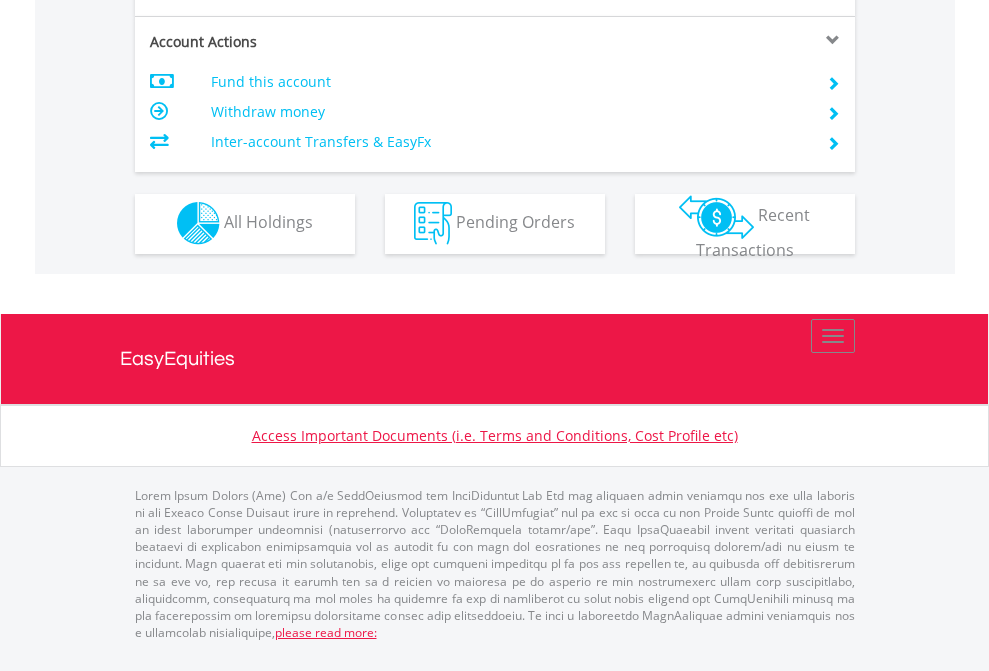 click on "Investment types" at bounding box center (706, -353) 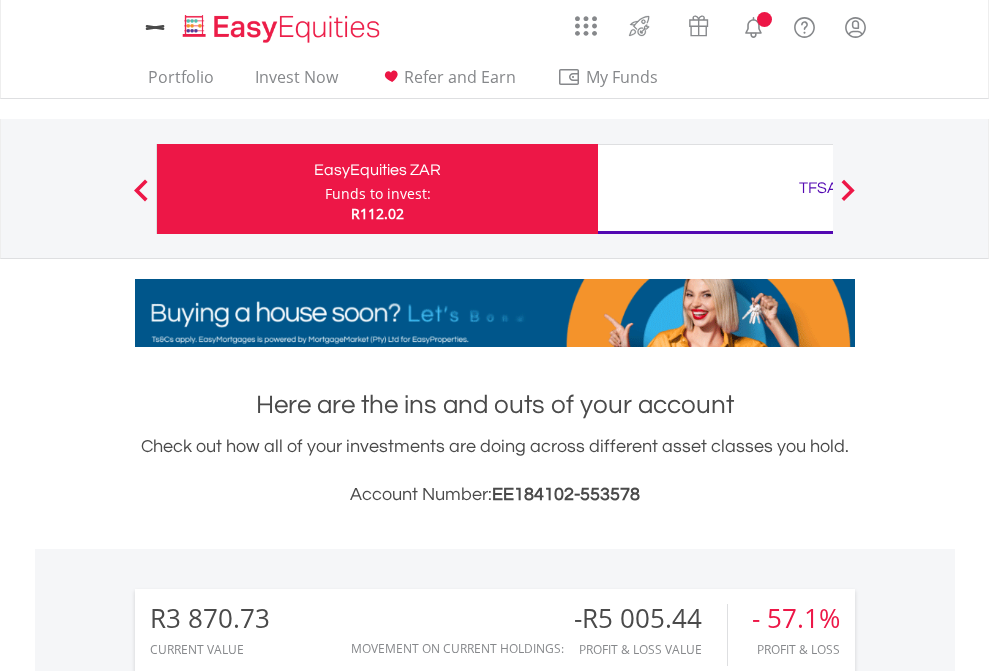 scroll, scrollTop: 0, scrollLeft: 0, axis: both 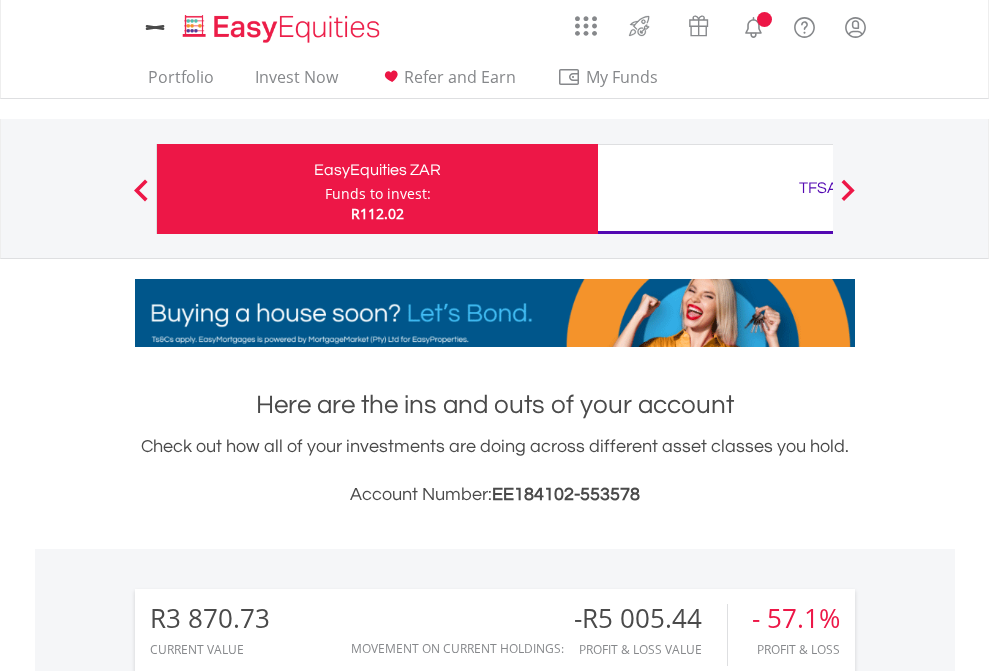 click on "All Holdings" at bounding box center [268, 1546] 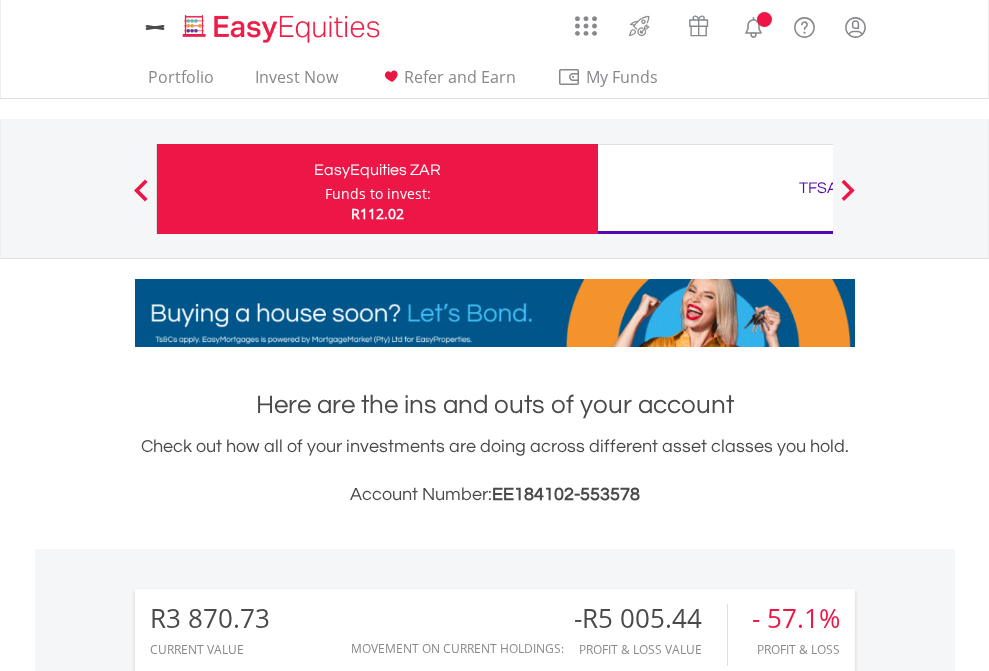 scroll, scrollTop: 999808, scrollLeft: 999687, axis: both 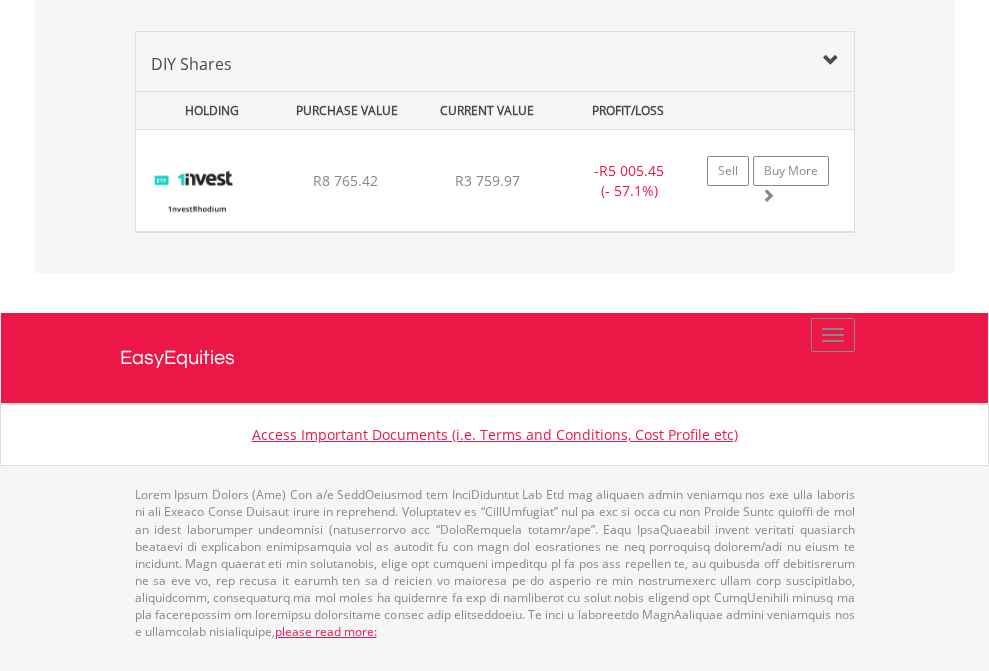 click on "TFSA" at bounding box center (818, -1419) 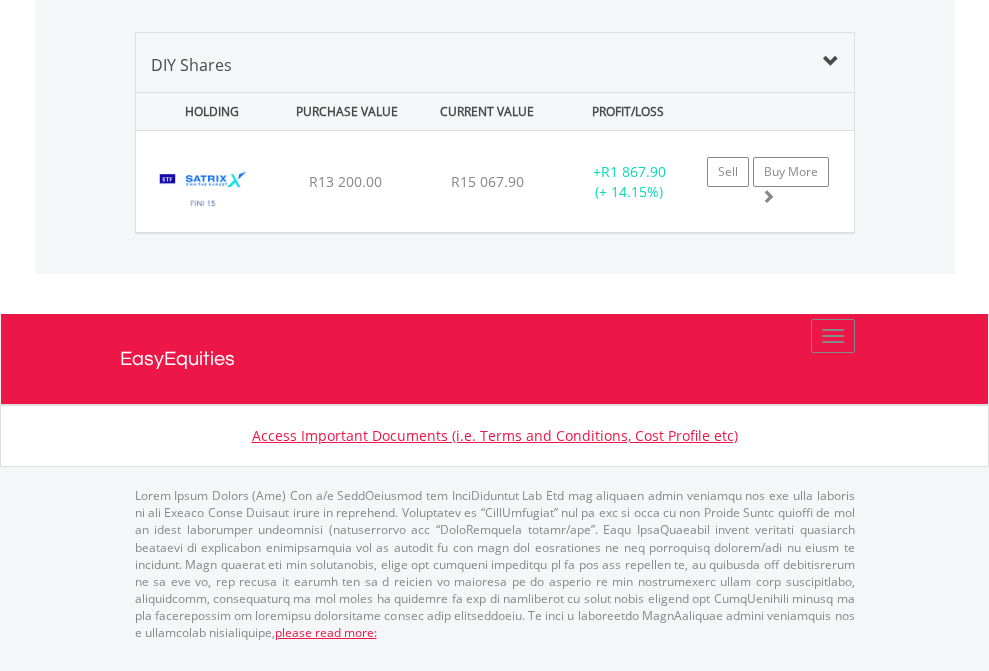 click on "EasyEquities USD" at bounding box center (818, -968) 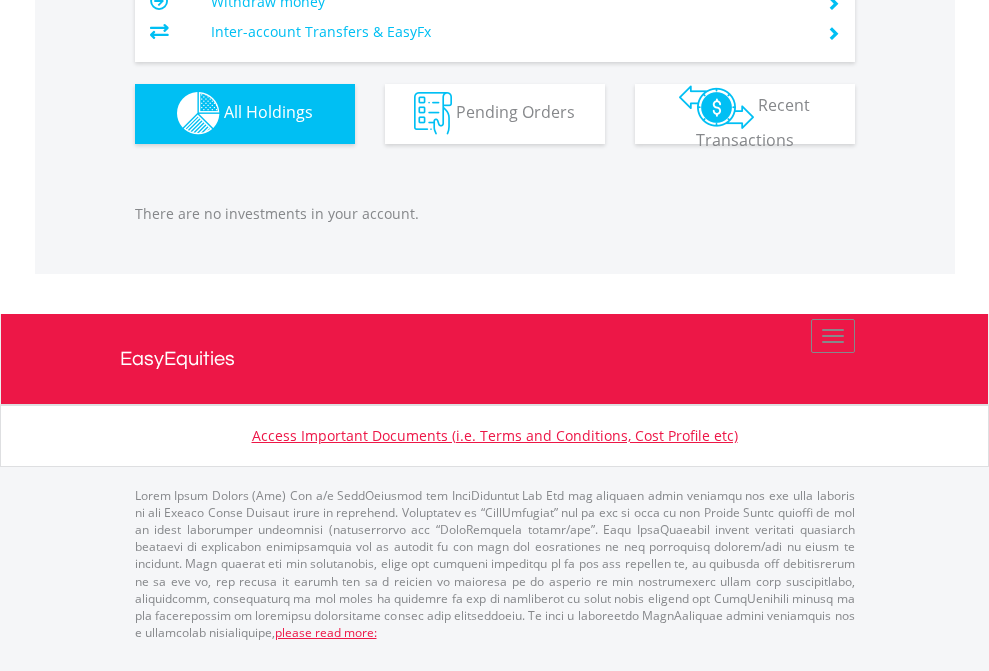 scroll, scrollTop: 1980, scrollLeft: 0, axis: vertical 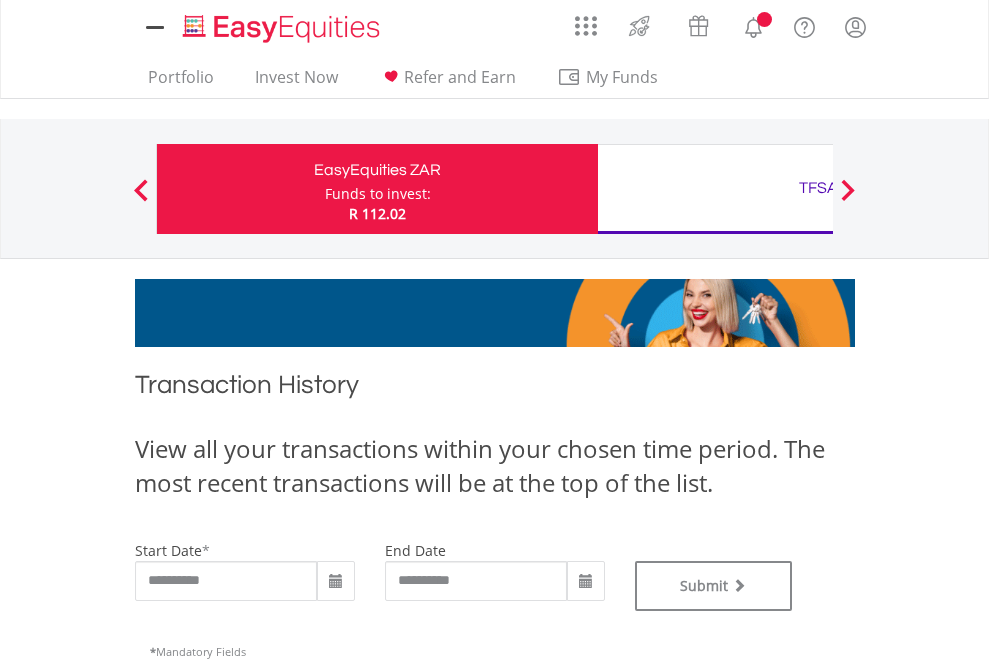 type on "**********" 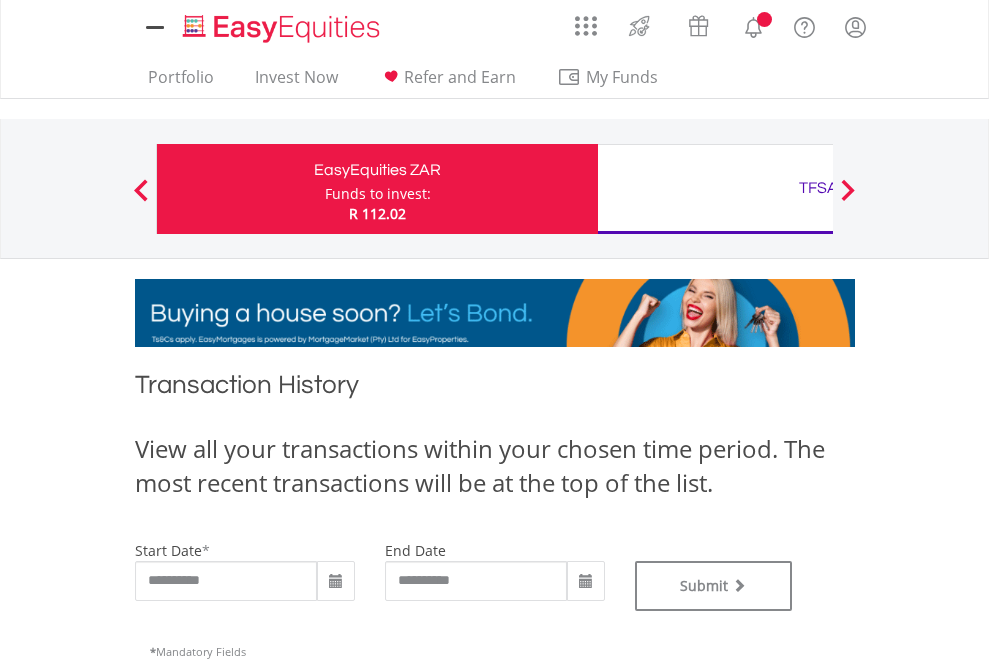 type on "**********" 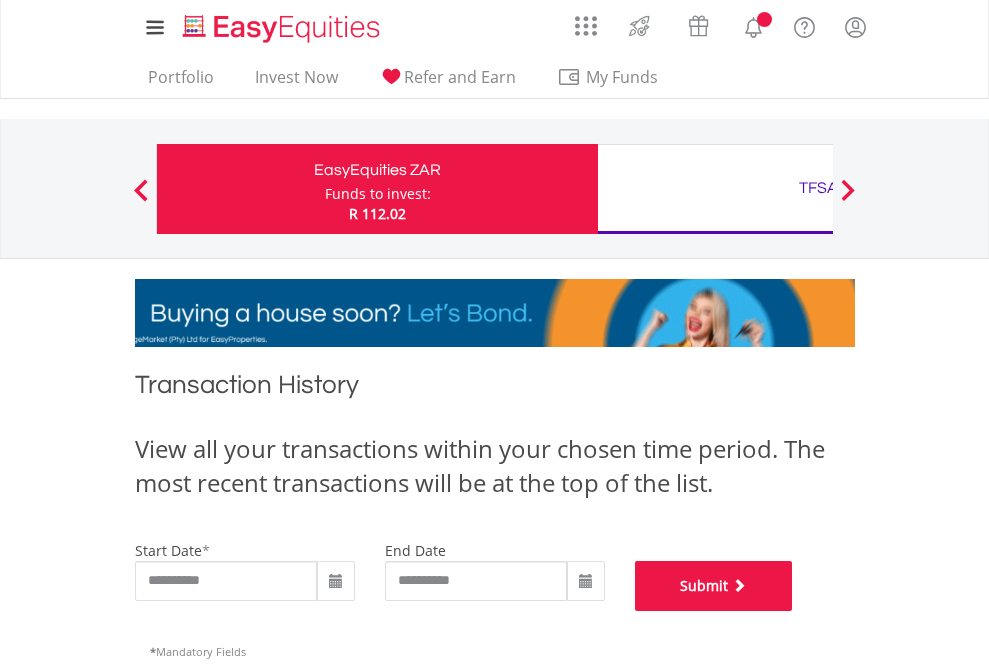 click on "Submit" at bounding box center (714, 586) 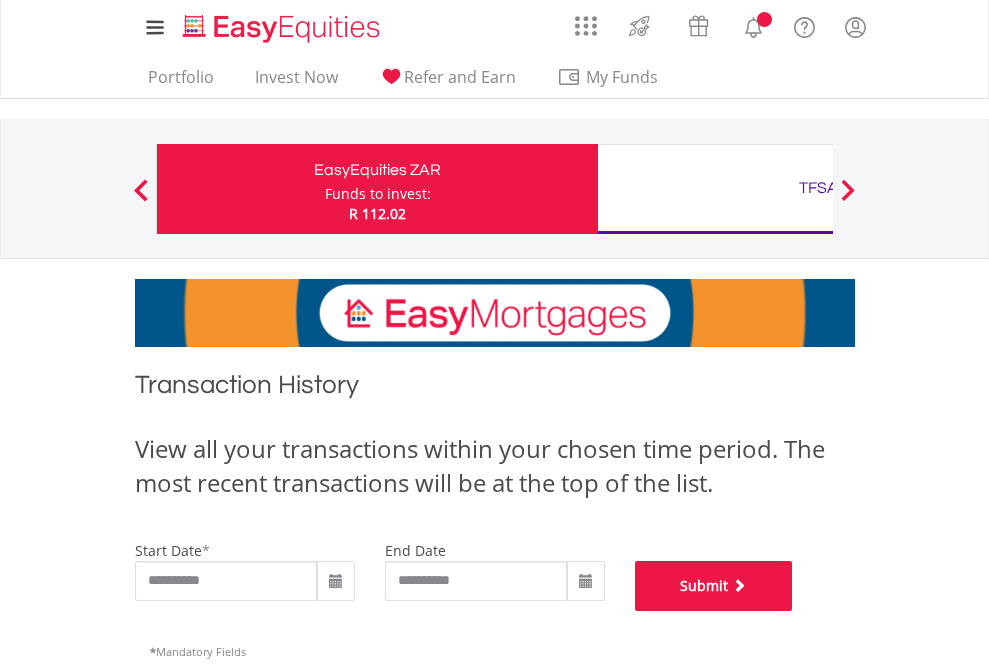 scroll, scrollTop: 811, scrollLeft: 0, axis: vertical 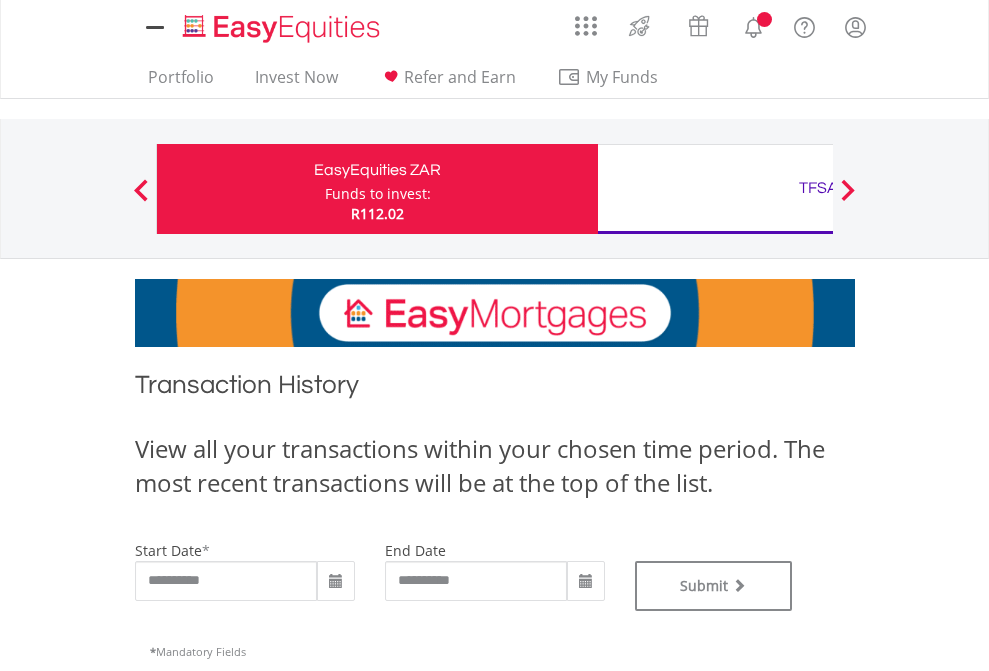 click on "TFSA" at bounding box center [818, 188] 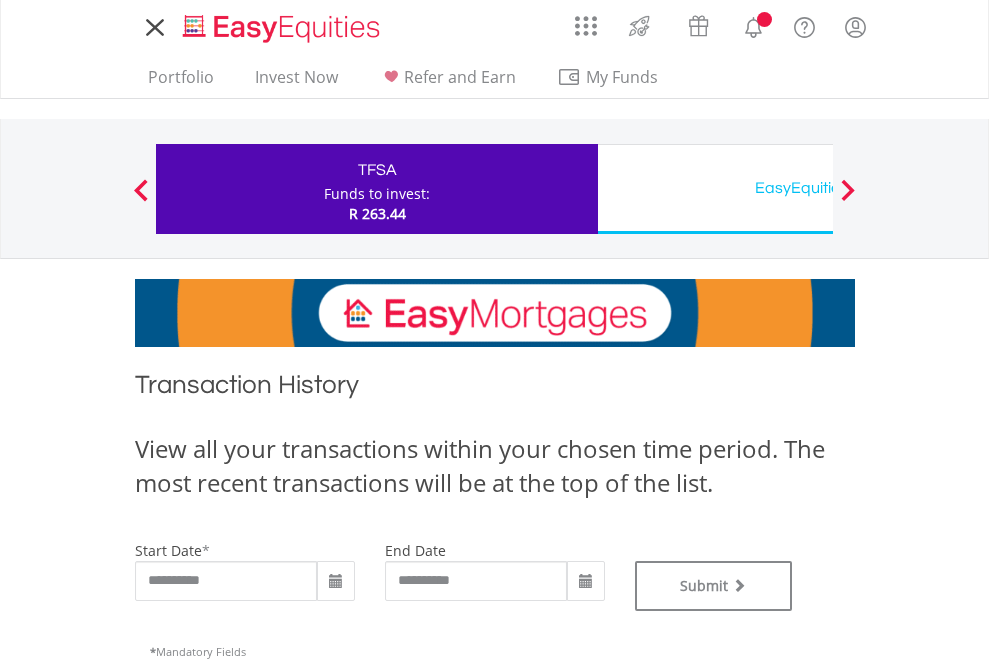 scroll, scrollTop: 0, scrollLeft: 0, axis: both 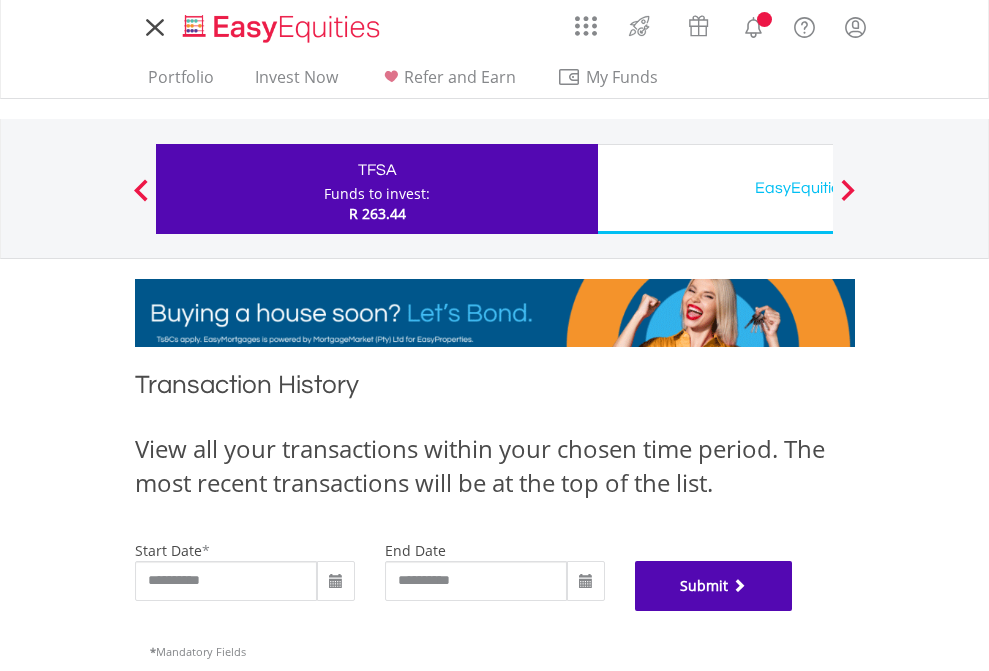 click on "Submit" at bounding box center [714, 586] 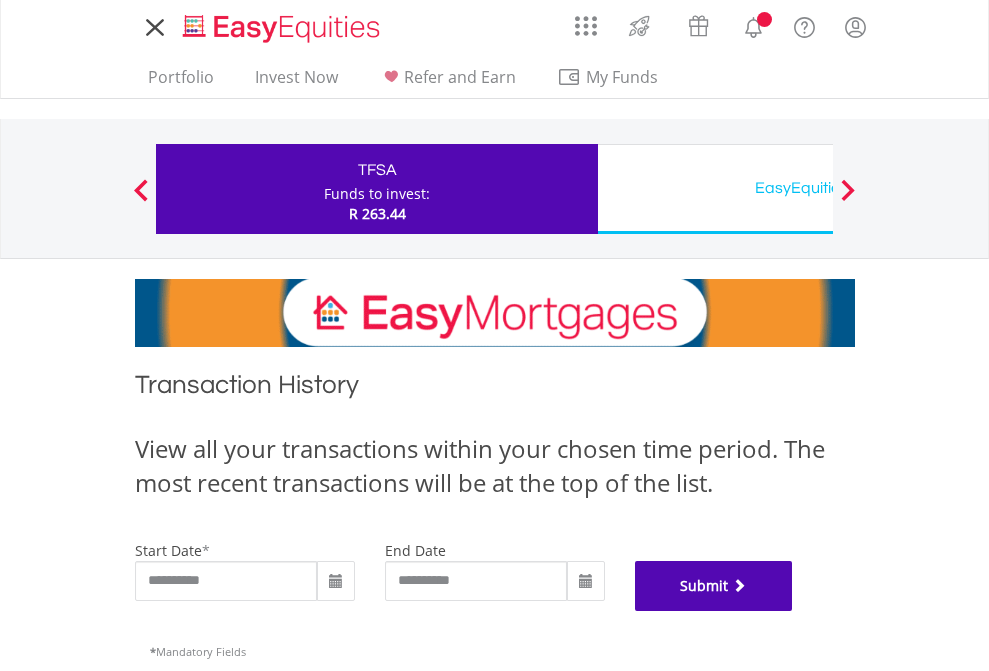 scroll, scrollTop: 811, scrollLeft: 0, axis: vertical 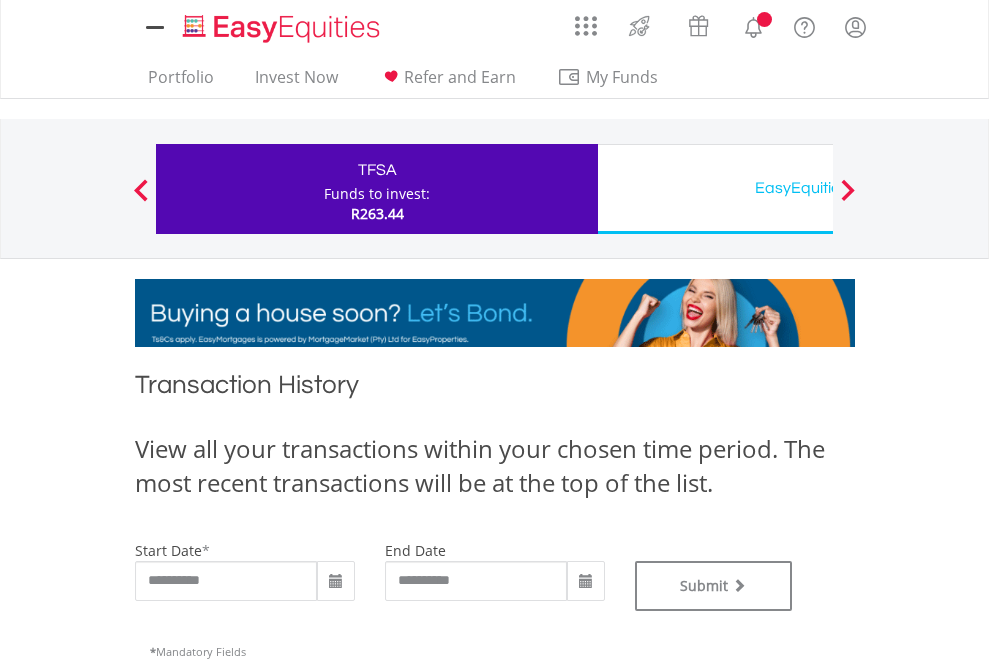 click on "EasyEquities USD" at bounding box center [818, 188] 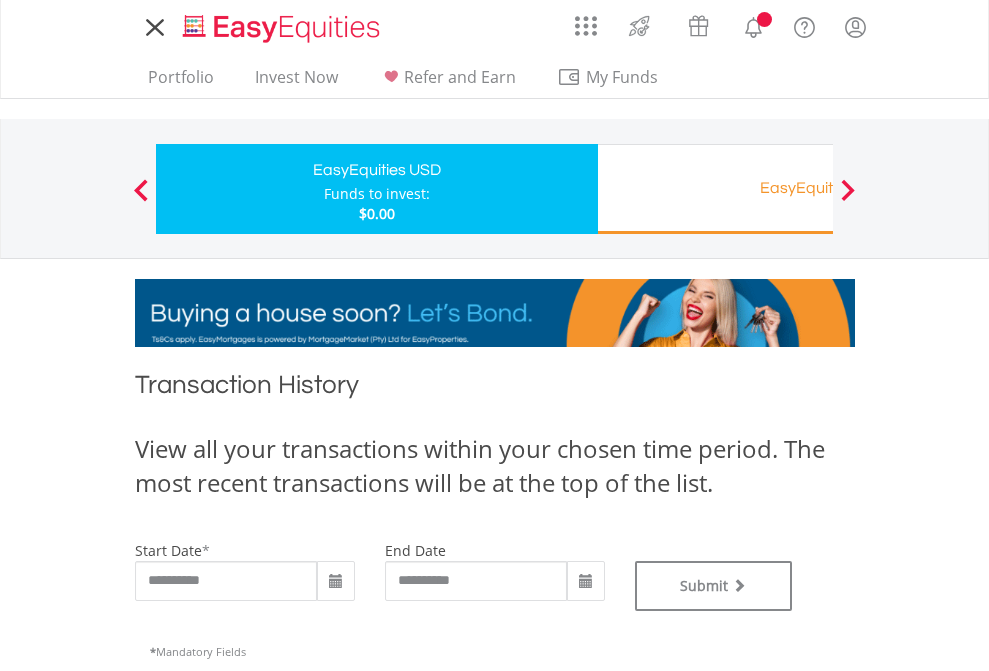 scroll, scrollTop: 0, scrollLeft: 0, axis: both 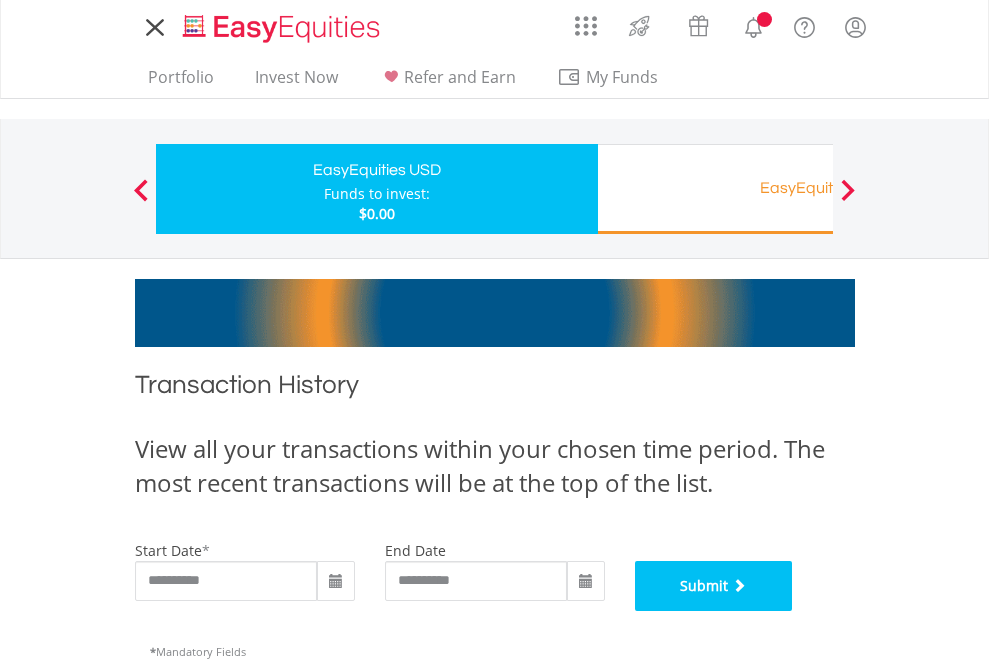 click on "Submit" at bounding box center [714, 586] 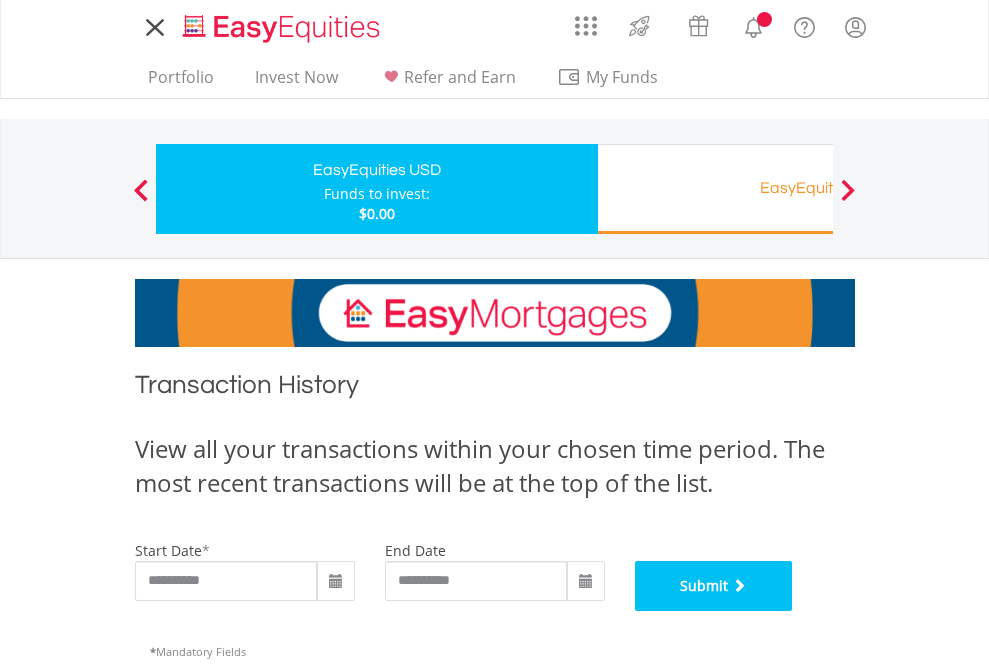 scroll, scrollTop: 811, scrollLeft: 0, axis: vertical 